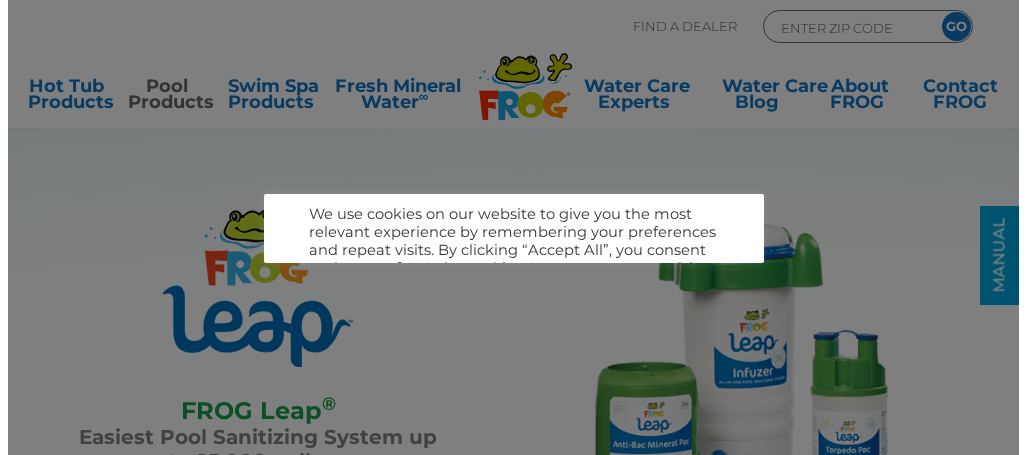 scroll, scrollTop: 0, scrollLeft: 0, axis: both 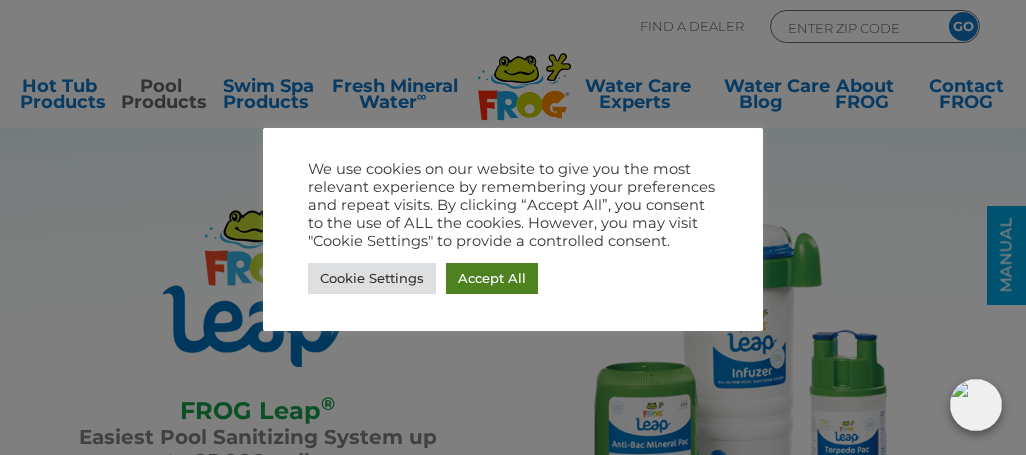 click on "Accept All" at bounding box center (492, 278) 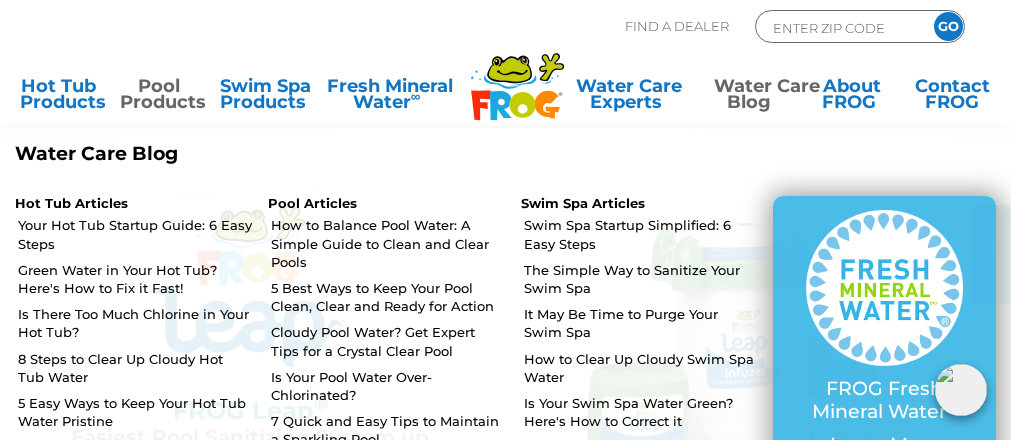 click on "Water Care  Blog" at bounding box center (753, 98) 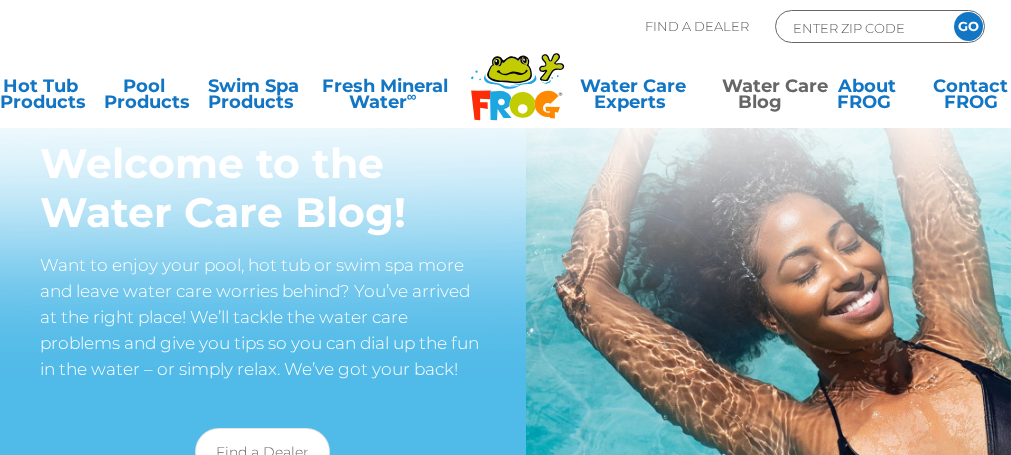 scroll, scrollTop: 0, scrollLeft: 0, axis: both 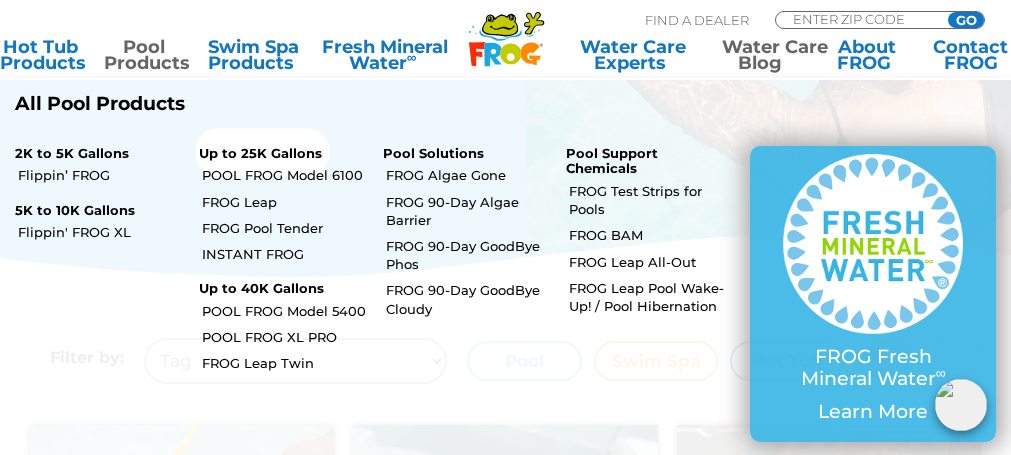 click on "Pool  Products" at bounding box center (144, 55) 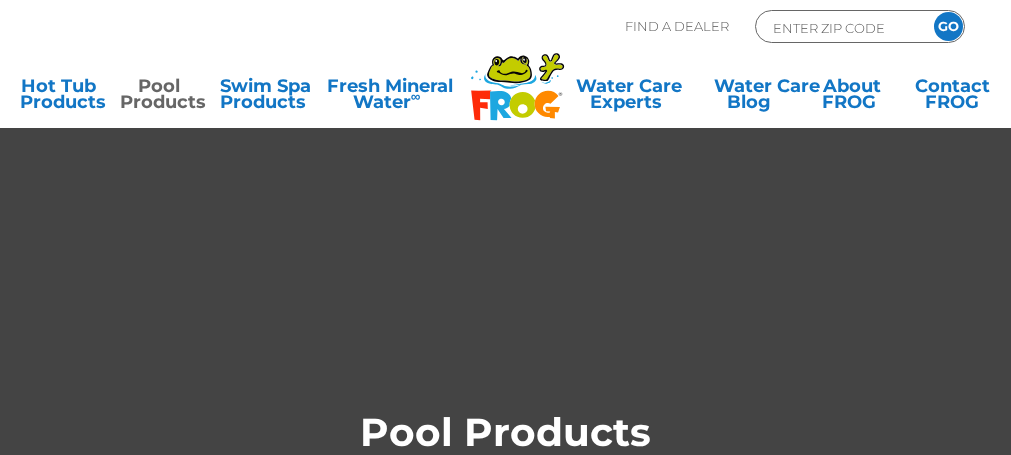 scroll, scrollTop: 0, scrollLeft: 0, axis: both 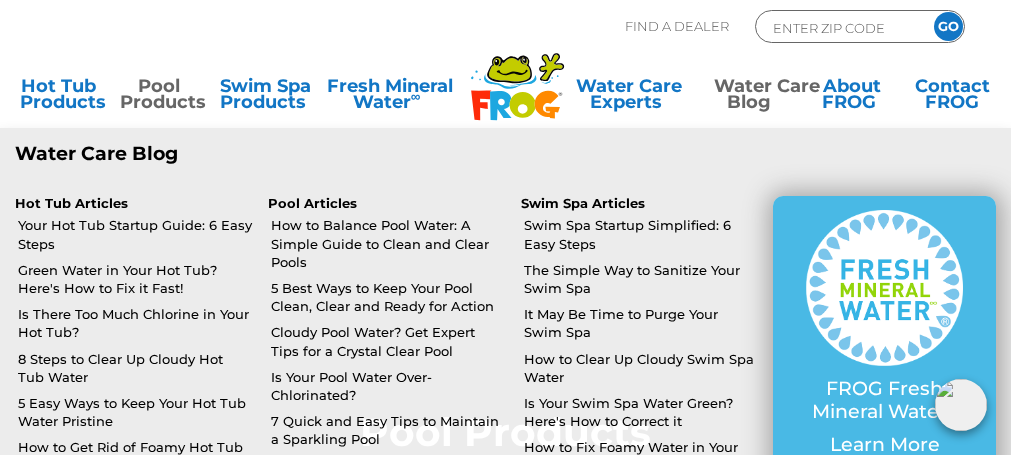 click on "Water Care  Blog" at bounding box center (753, 98) 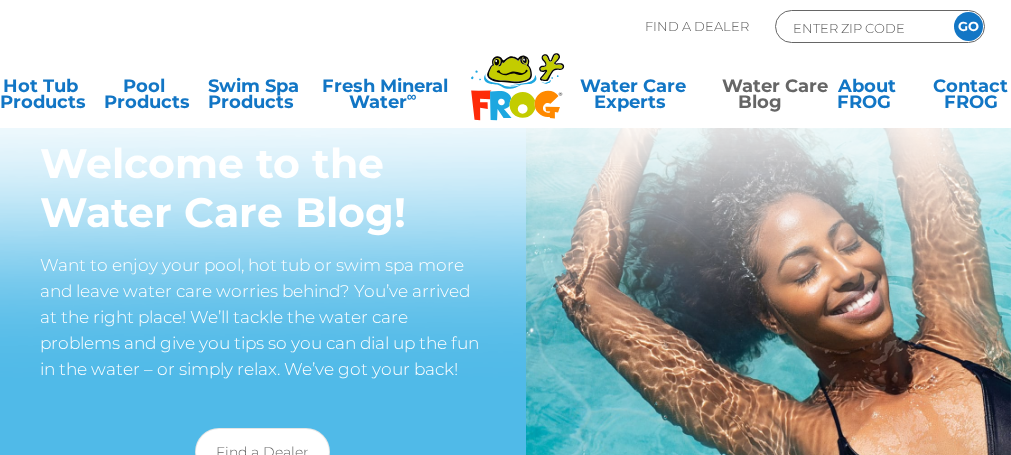 scroll, scrollTop: 0, scrollLeft: 0, axis: both 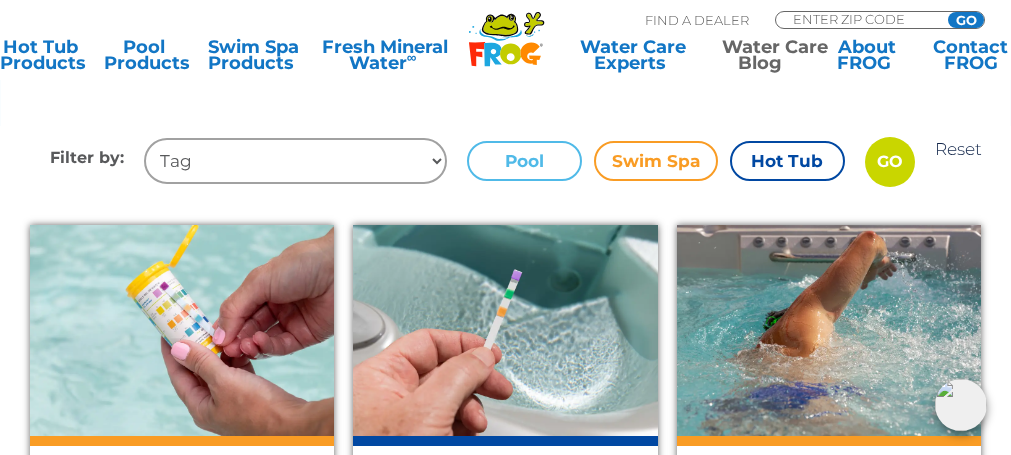 click on "Tag
Algae
Swim Spas
Maintain
Cloudy Water
Hot Tub Startup
Foam
Easy Steps
Fun Facts
Hot Tub
Green Water
swim spa
Tips + Tricks
health benefits
hydrotherapy
Too much chlorine or bromine
Hot Tub Cover
Water Balance
pH
Alkalinity
Hot Tub Problems
Hardness
Mildew + Mold
Total Alkalinity
Chlorinator
Total Hardness
Chlorine
Sanitizer" at bounding box center (295, 161) 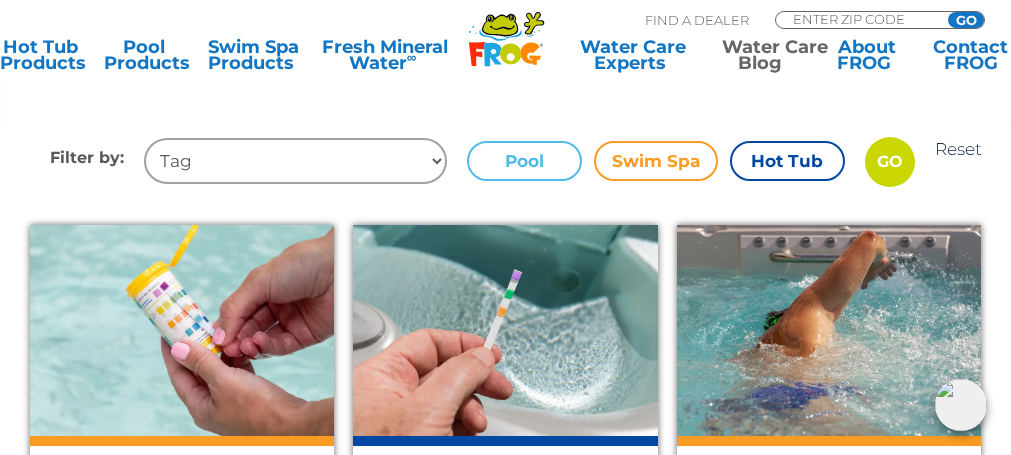 click on "Pool" at bounding box center [524, 161] 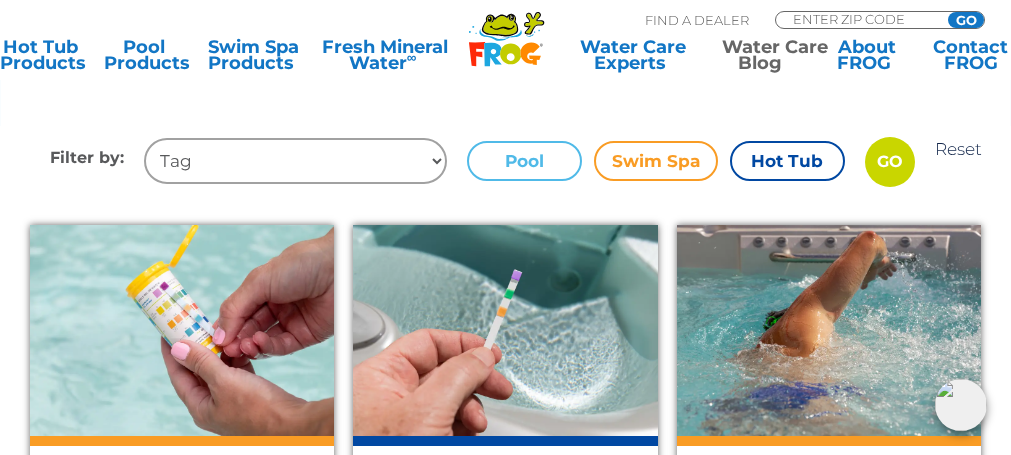 click on "Pool" at bounding box center (0, 0) 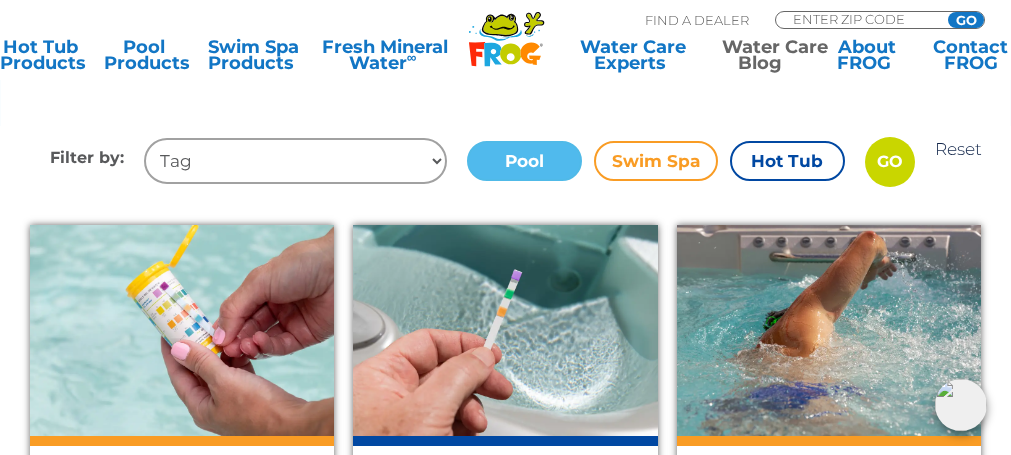 click on "Pool" at bounding box center (524, 161) 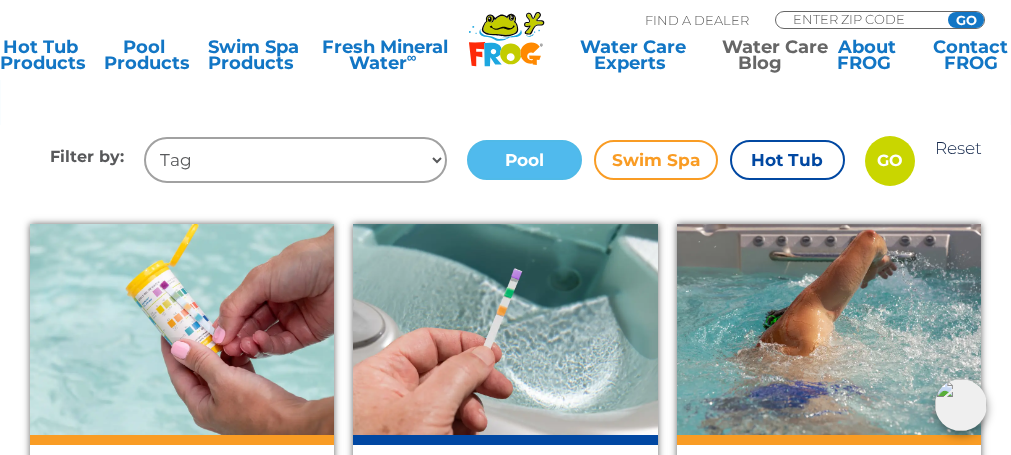 scroll, scrollTop: 500, scrollLeft: 0, axis: vertical 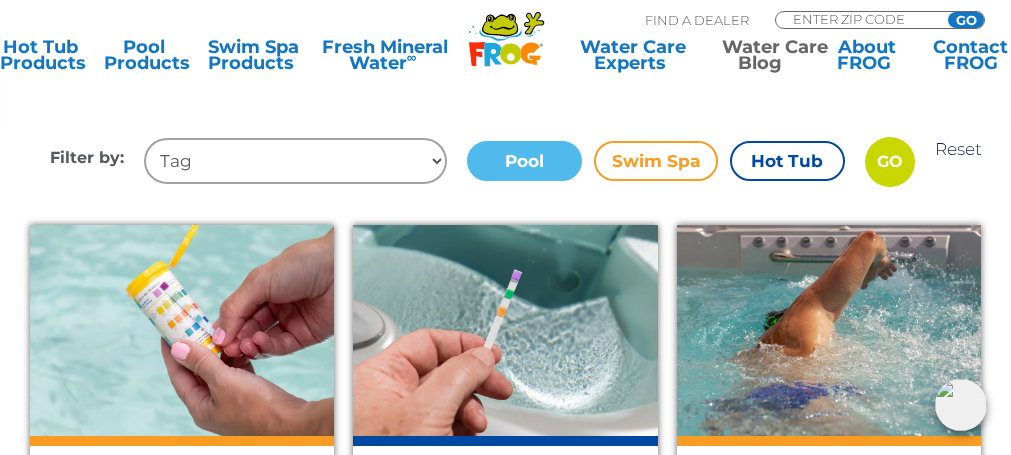 click on "GO" at bounding box center [890, 162] 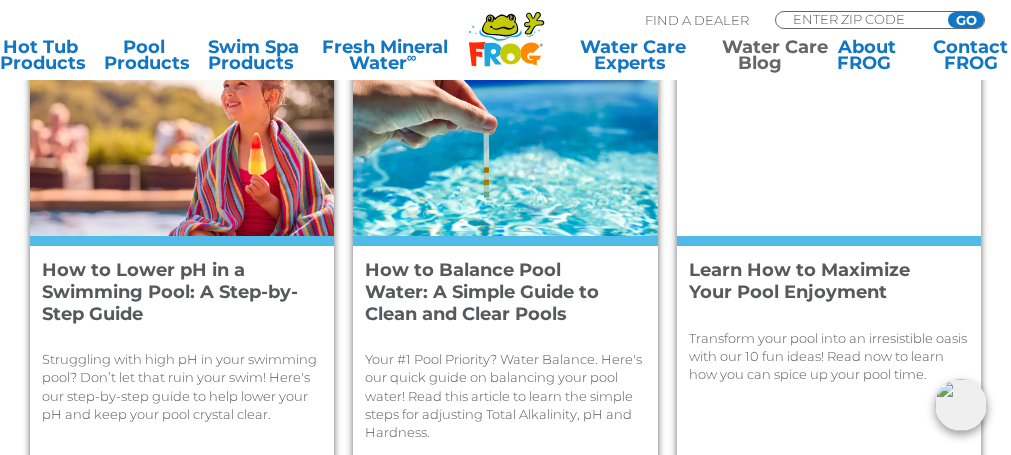 scroll, scrollTop: 800, scrollLeft: 0, axis: vertical 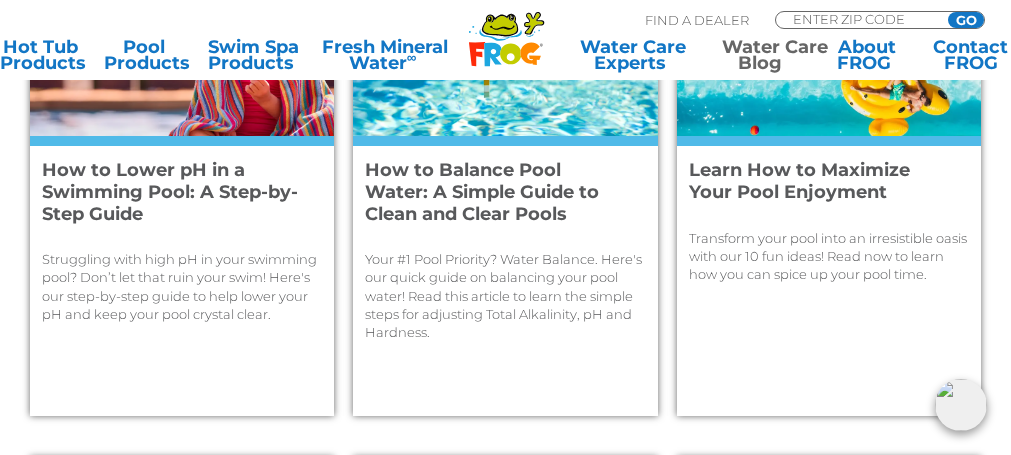 click on "How to Balance Pool Water: A Simple Guide to Clean and Clear Pools" at bounding box center [494, 192] 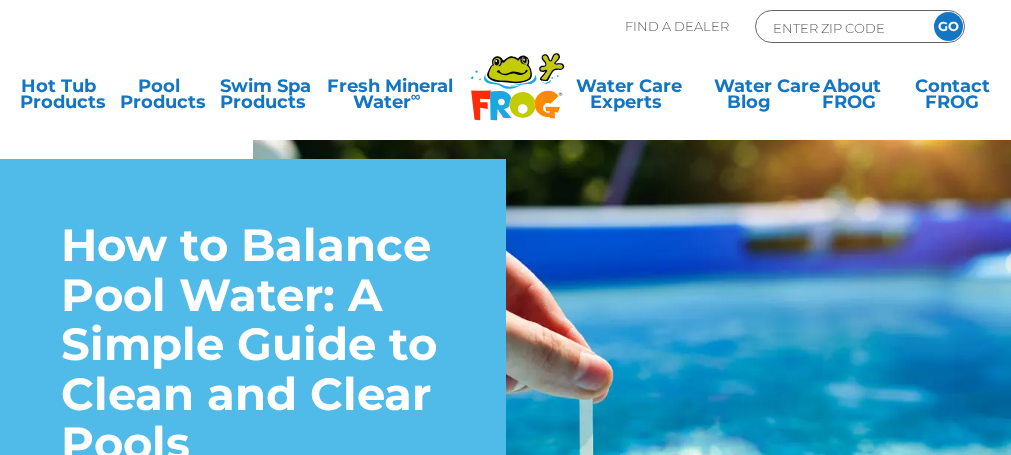 scroll, scrollTop: 0, scrollLeft: 0, axis: both 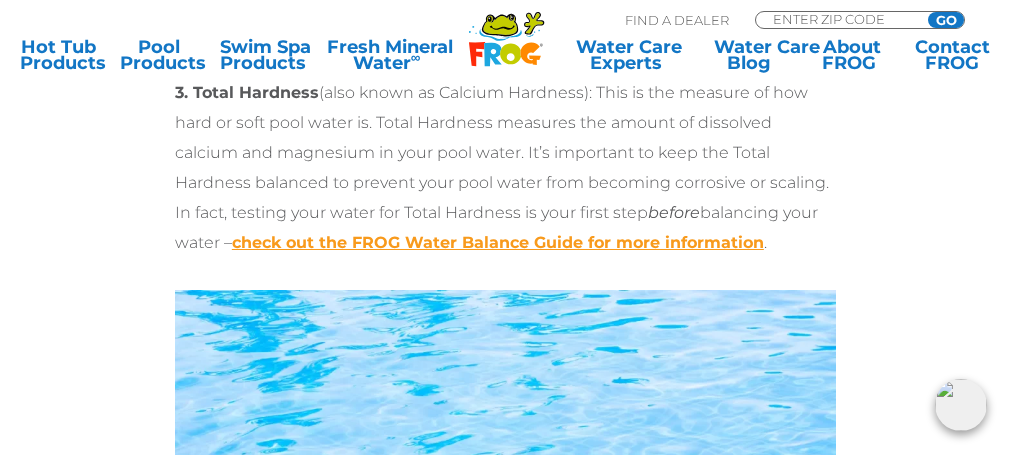 click on "check out the FROG Water Balance Guide for more information" at bounding box center [498, 242] 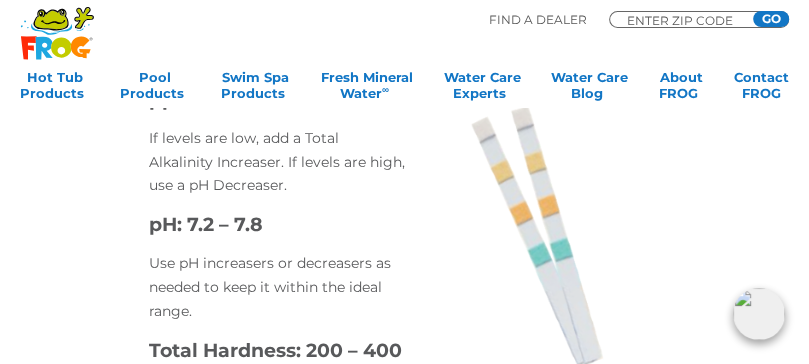 scroll, scrollTop: 4740, scrollLeft: 0, axis: vertical 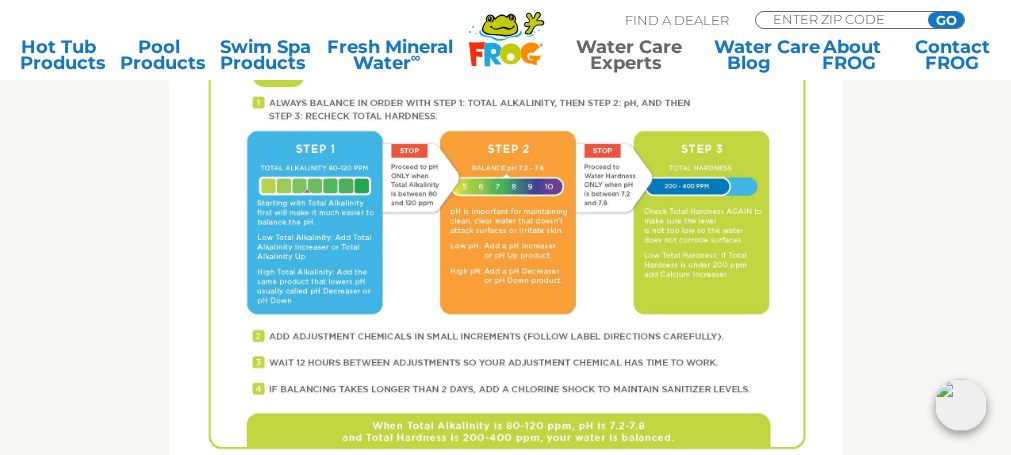 click at bounding box center (506, 72) 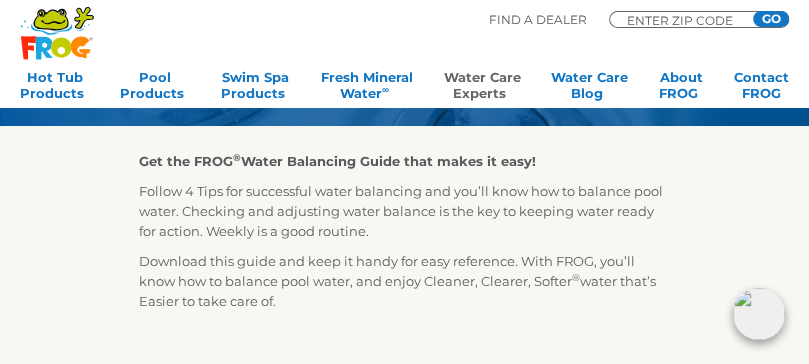 scroll, scrollTop: 189, scrollLeft: 0, axis: vertical 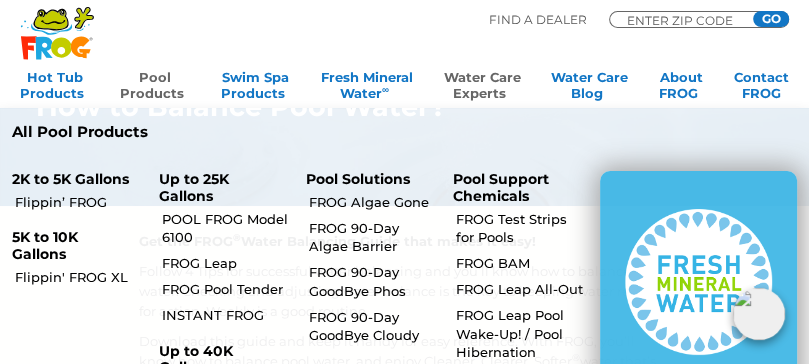 click on "Pool  Products" at bounding box center [155, 89] 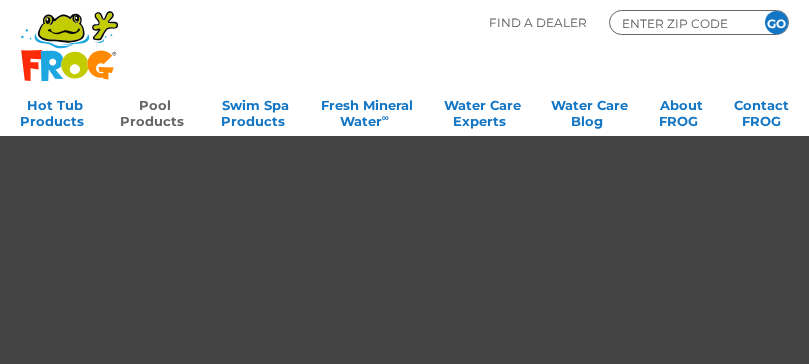 scroll, scrollTop: 0, scrollLeft: 0, axis: both 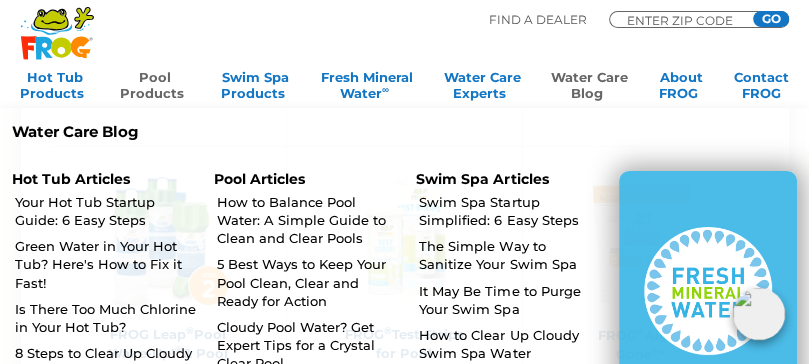 click on "Water Care  Blog" at bounding box center (589, 89) 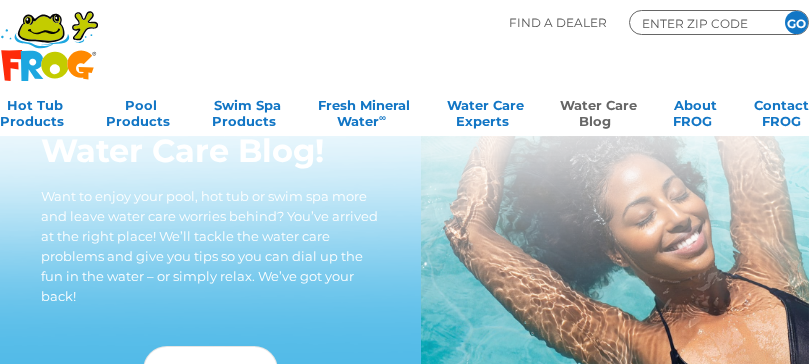 scroll, scrollTop: 0, scrollLeft: 0, axis: both 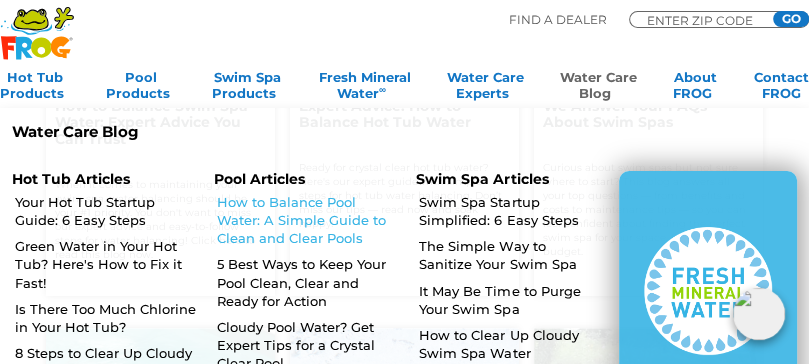 click on "How to Balance Pool Water: A Simple Guide to Clean and Clear Pools" at bounding box center (308, 220) 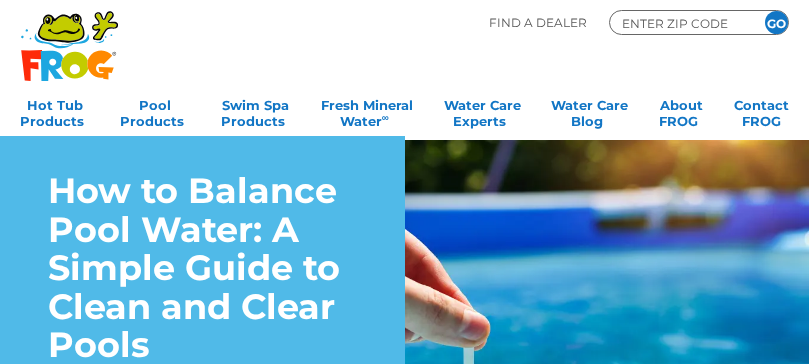 scroll, scrollTop: 0, scrollLeft: 0, axis: both 